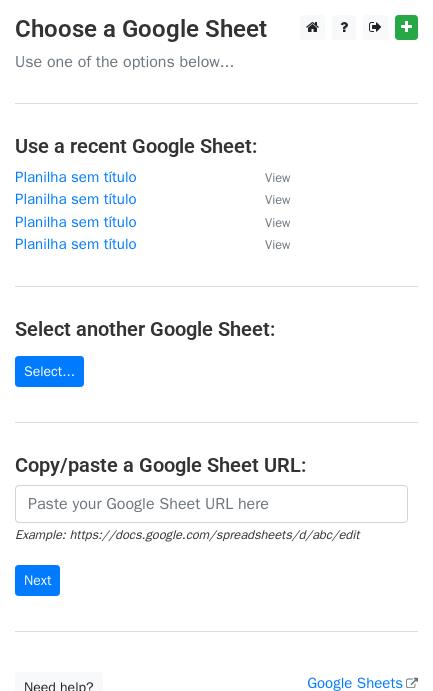 scroll, scrollTop: 0, scrollLeft: 0, axis: both 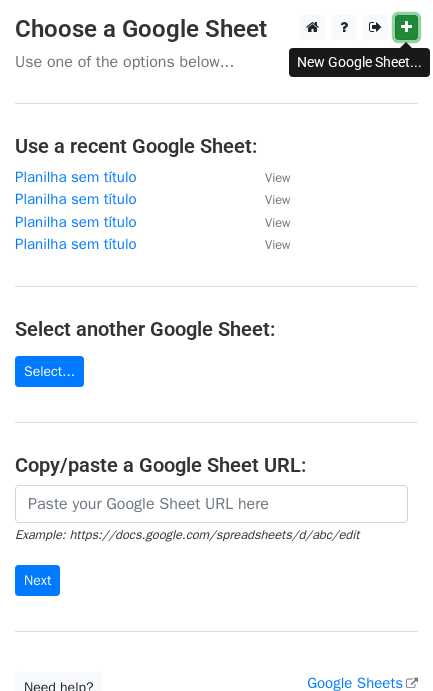 click at bounding box center (406, 27) 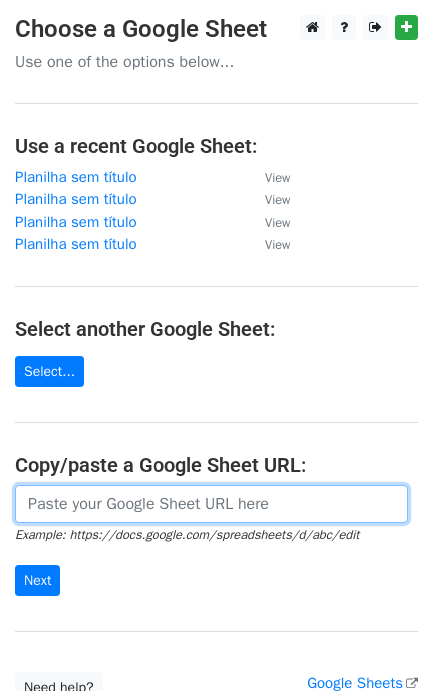 drag, startPoint x: 60, startPoint y: 515, endPoint x: 67, endPoint y: 532, distance: 18.384777 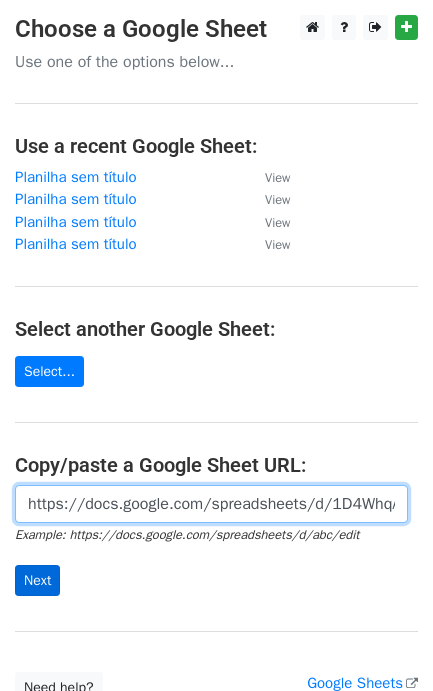 scroll, scrollTop: 0, scrollLeft: 476, axis: horizontal 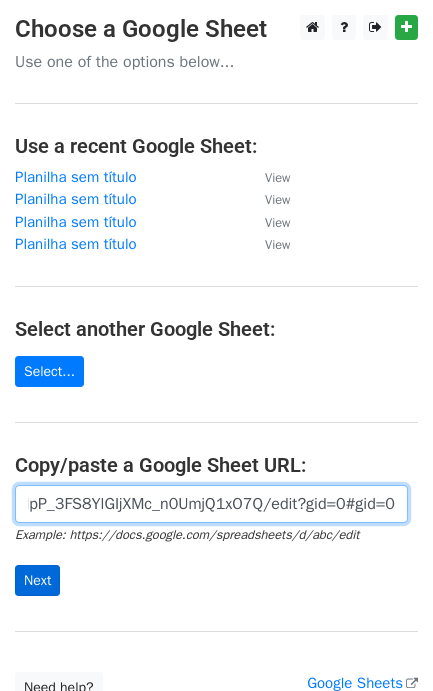 type on "https://docs.google.com/spreadsheets/d/1D4WhqAxRWD7NbmVNpP_3FS8YlGIjXMc_n0UmjQ1xO7Q/edit?gid=0#gid=0" 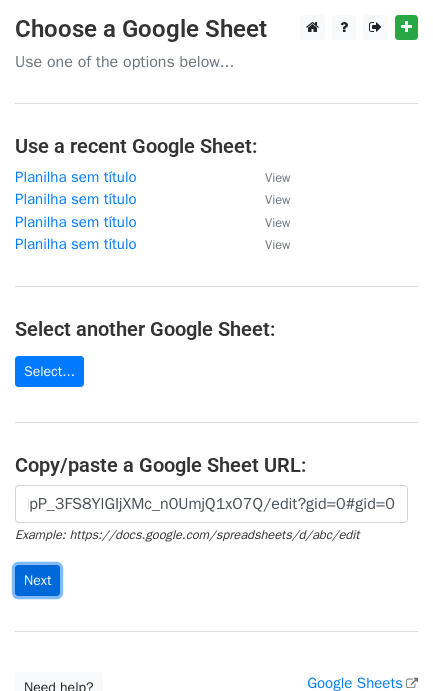 click on "Next" at bounding box center [37, 580] 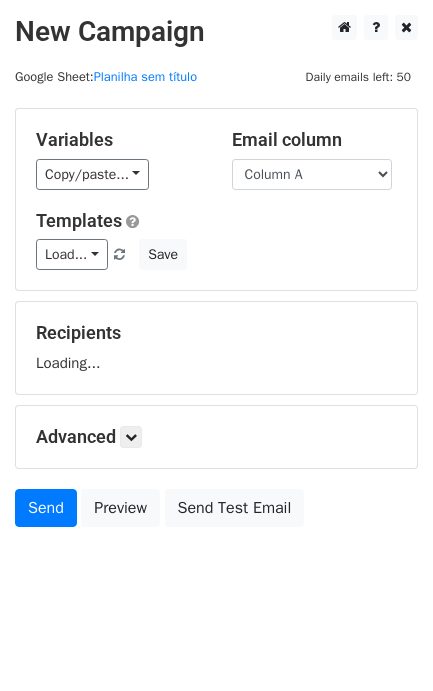 scroll, scrollTop: 0, scrollLeft: 0, axis: both 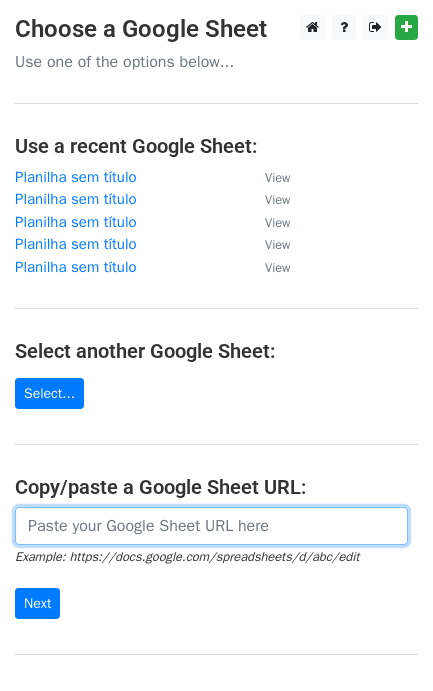 click at bounding box center [211, 526] 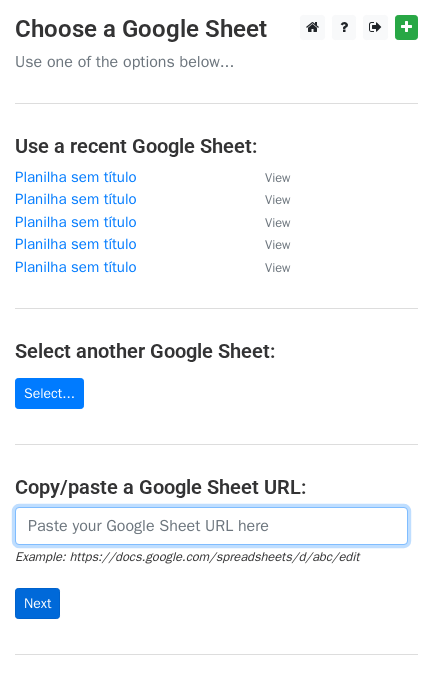 paste on "https://docs.google.com/spreadsheets/d/[ID]/edit?gid=0#gid=0" 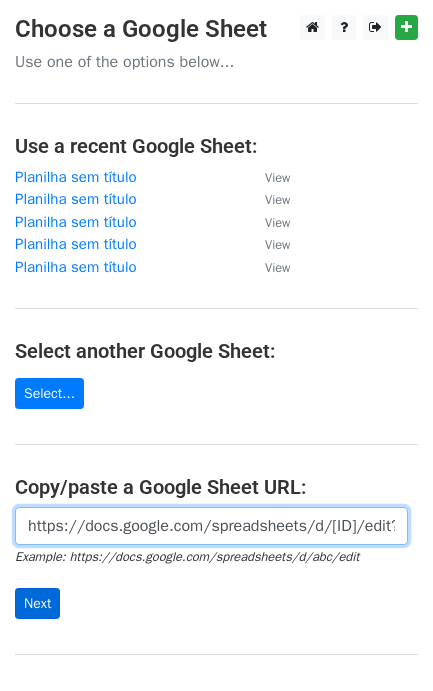 scroll, scrollTop: 0, scrollLeft: 476, axis: horizontal 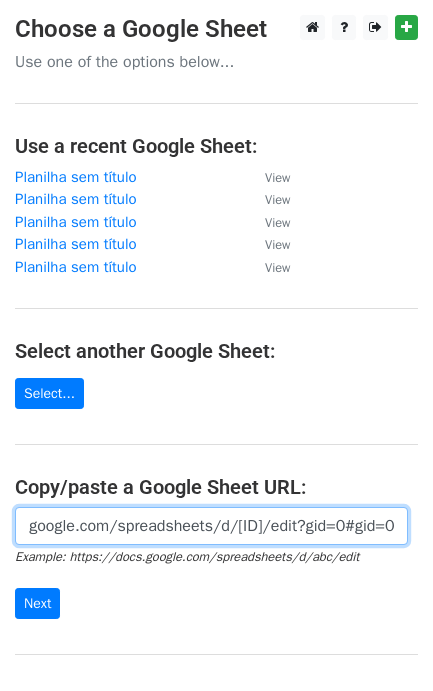 type on "https://docs.google.com/spreadsheets/d/[ID]/edit?gid=0#gid=0" 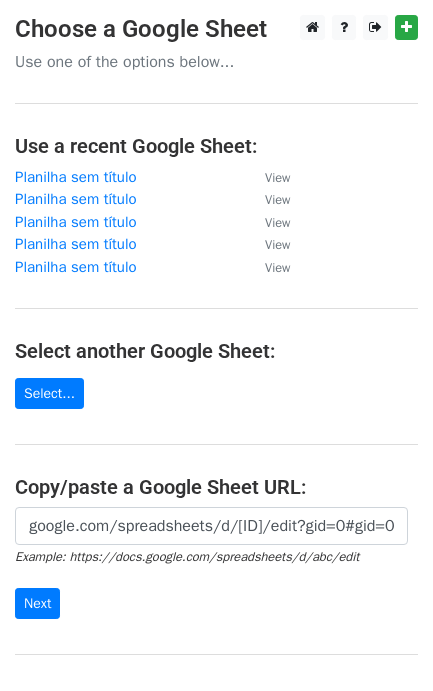 click on "https://docs.google.com/spreadsheets/d/1D4WhqAxRWD7NbmVNpP_3FS8YlGIjXMc_n0UmjQ1xO7Q/edit?gid=0#gid=0
Example:
https://docs.google.com/spreadsheets/d/abc/edit
Next" at bounding box center [216, 563] 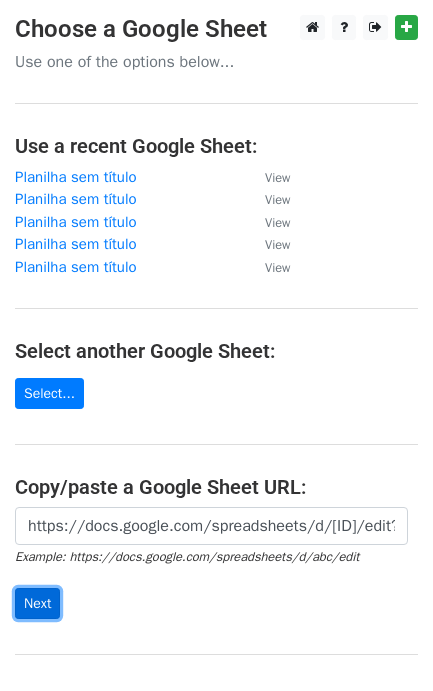 click on "Next" at bounding box center [37, 603] 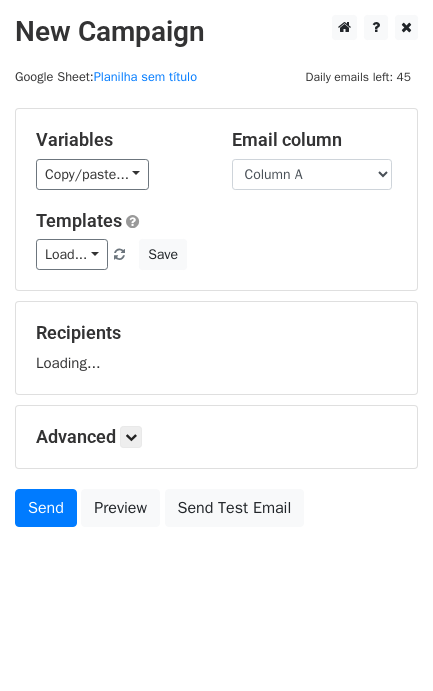 scroll, scrollTop: 0, scrollLeft: 0, axis: both 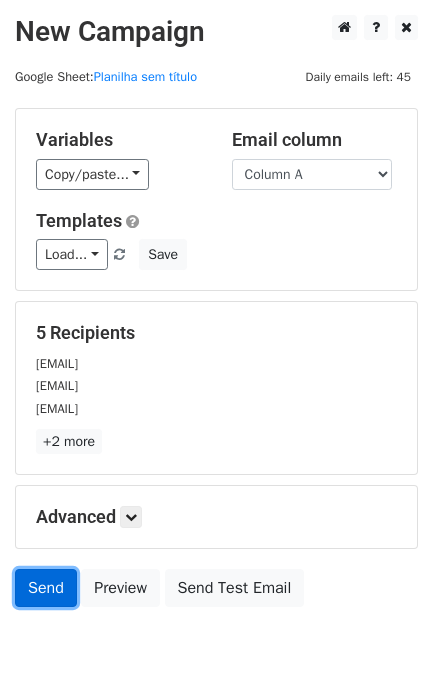 click on "Send" at bounding box center [46, 588] 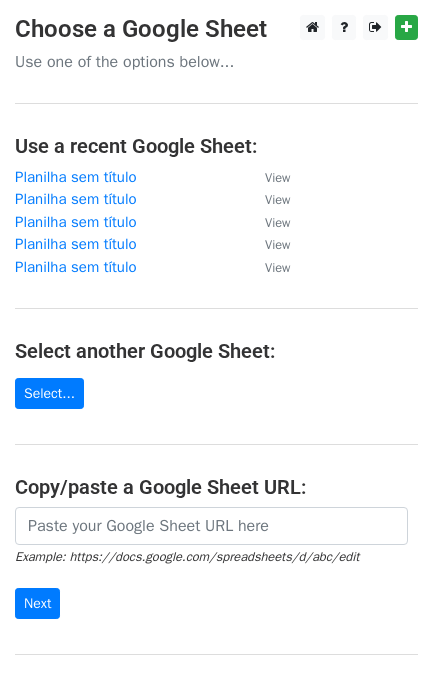 scroll, scrollTop: 0, scrollLeft: 0, axis: both 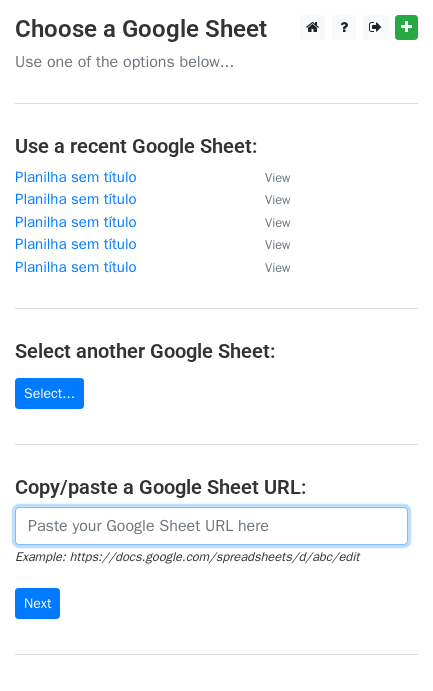 click at bounding box center [211, 526] 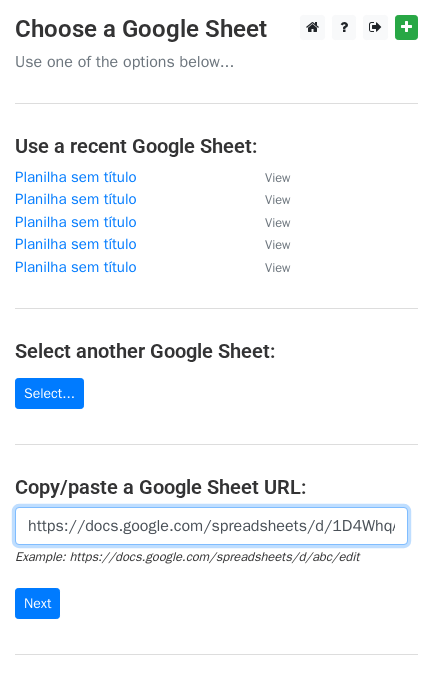 scroll, scrollTop: 0, scrollLeft: 476, axis: horizontal 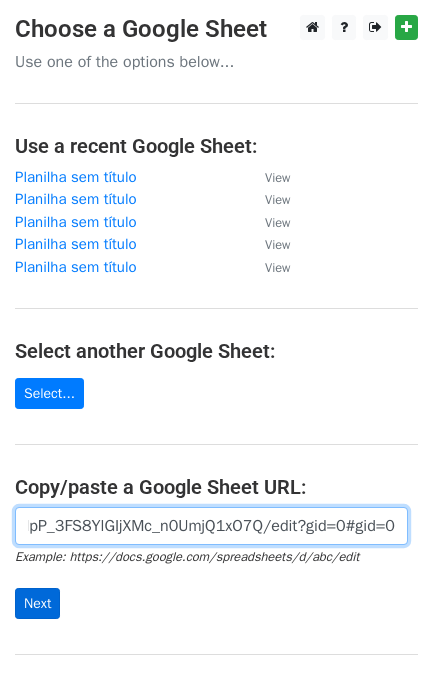 type on "https://docs.google.com/spreadsheets/d/1D4WhqAxRWD7NbmVNpP_3FS8YlGIjXMc_n0UmjQ1xO7Q/edit?gid=0#gid=0" 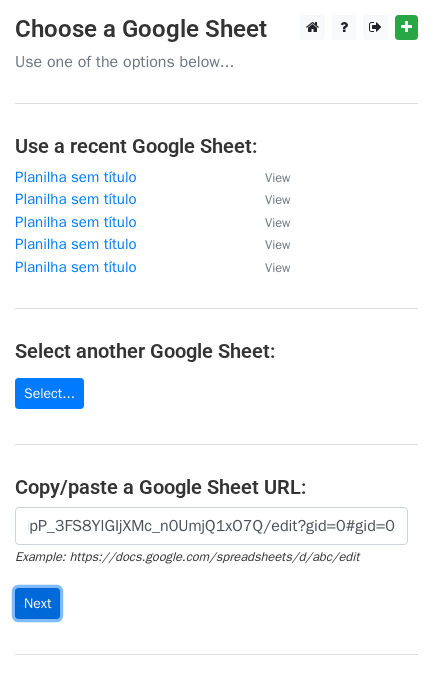 scroll, scrollTop: 0, scrollLeft: 0, axis: both 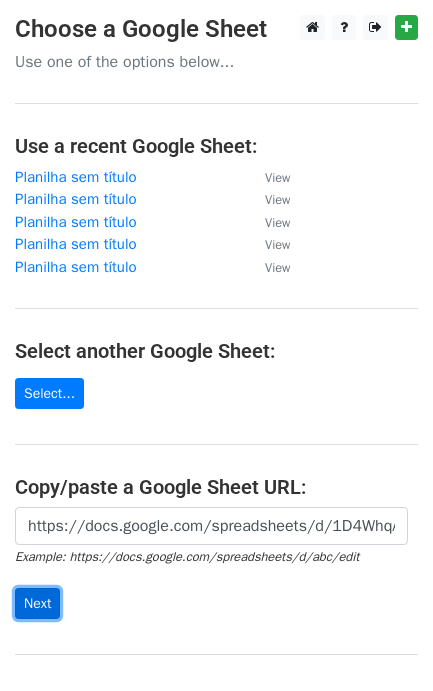 click on "Next" at bounding box center (37, 603) 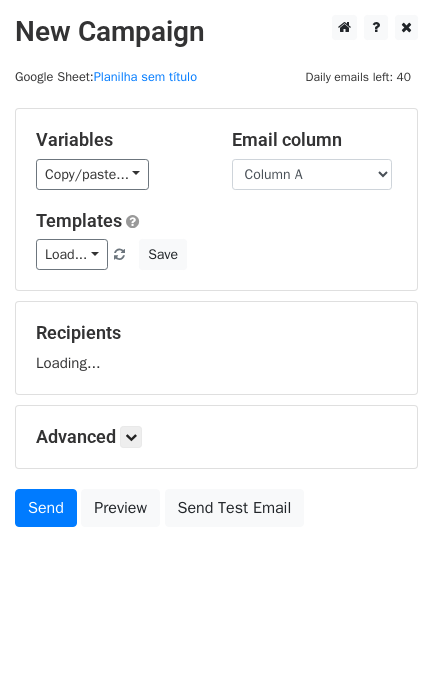 scroll, scrollTop: 0, scrollLeft: 0, axis: both 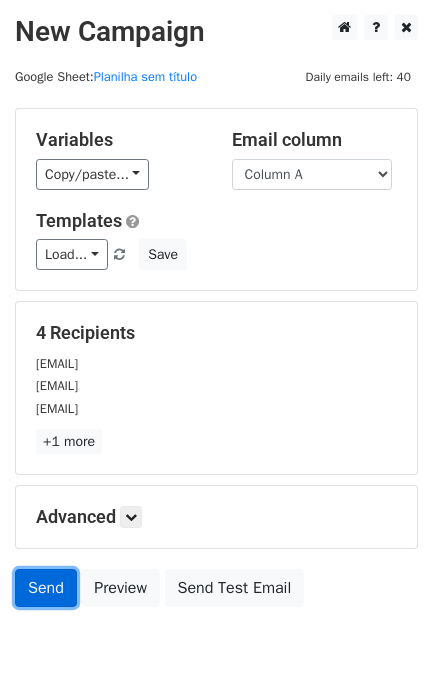 click on "Send" at bounding box center [46, 588] 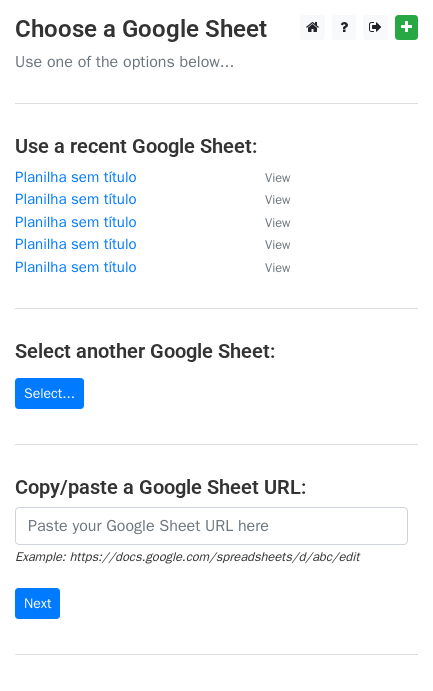 scroll, scrollTop: 0, scrollLeft: 0, axis: both 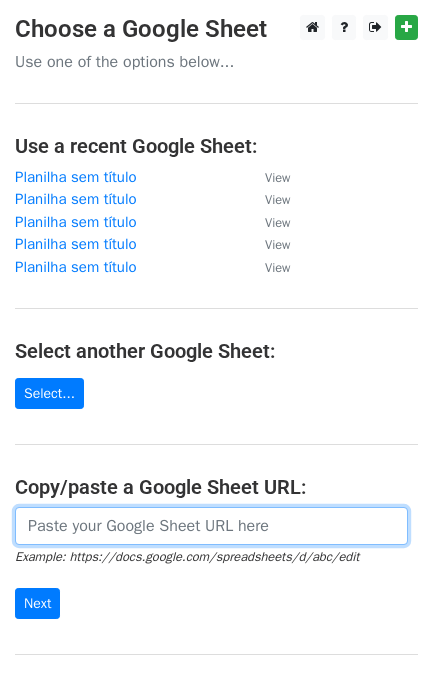 click at bounding box center (211, 526) 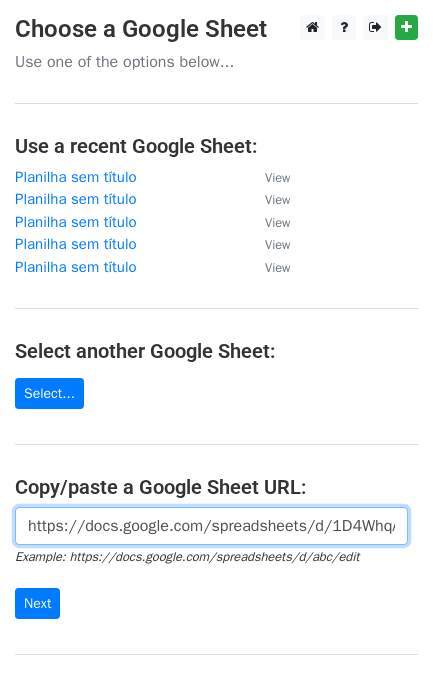 scroll, scrollTop: 0, scrollLeft: 476, axis: horizontal 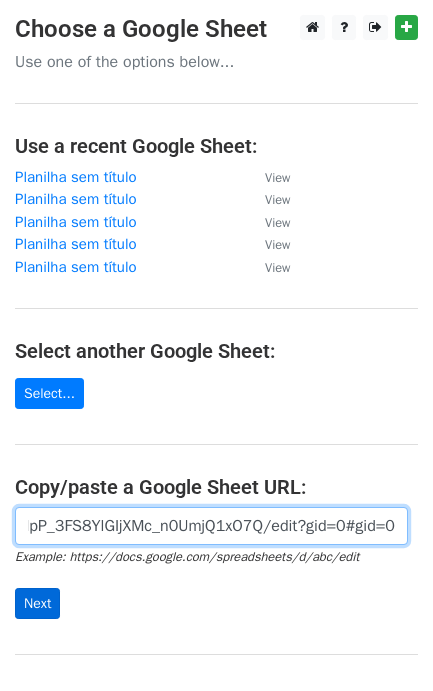 type on "https://docs.google.com/spreadsheets/d/1D4WhqAxRWD7NbmVNpP_3FS8YlGIjXMc_n0UmjQ1xO7Q/edit?gid=0#gid=0" 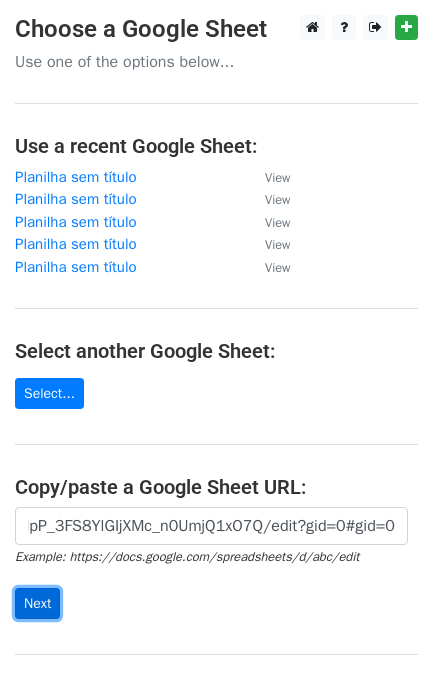 scroll, scrollTop: 0, scrollLeft: 0, axis: both 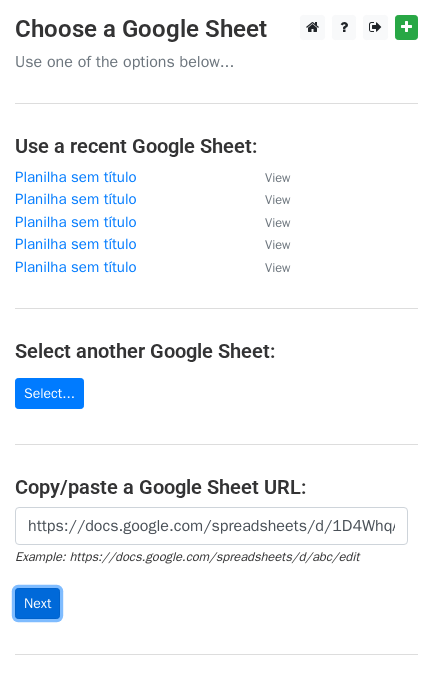 click on "Next" at bounding box center (37, 603) 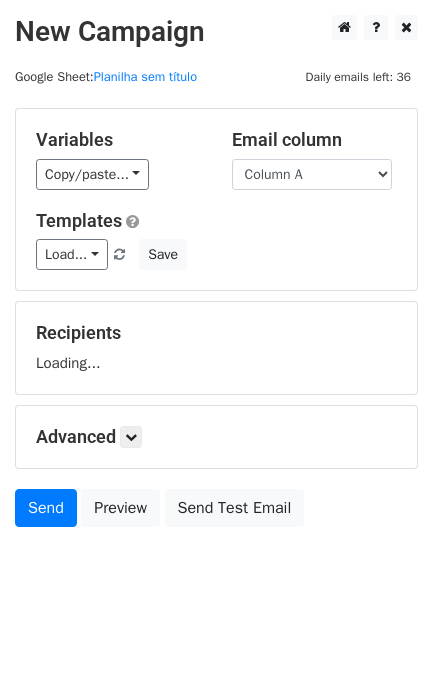 scroll, scrollTop: 0, scrollLeft: 0, axis: both 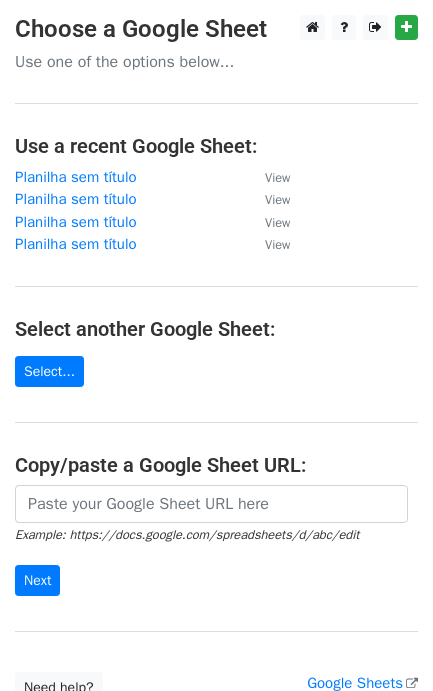 click on "Example:
https://docs.google.com/spreadsheets/d/abc/edit" at bounding box center [187, 535] 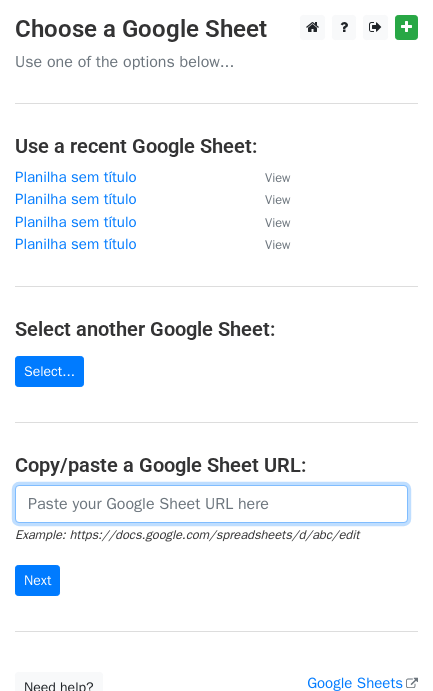 click at bounding box center (211, 504) 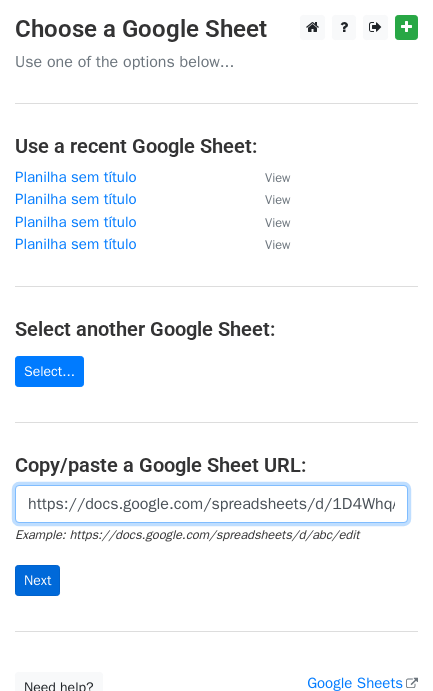 scroll, scrollTop: 0, scrollLeft: 476, axis: horizontal 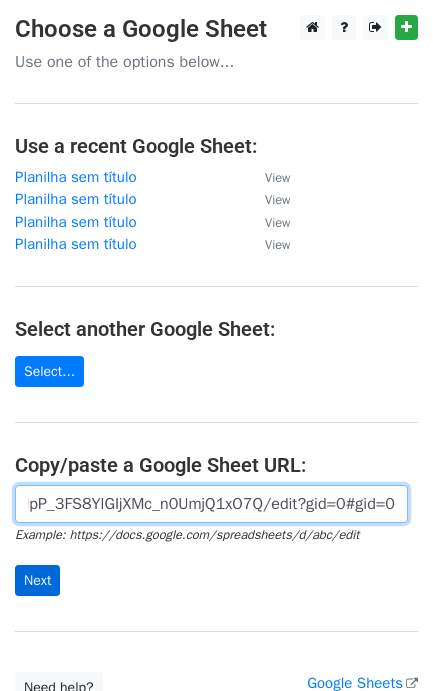 type on "https://docs.google.com/spreadsheets/d/1D4WhqAxRWD7NbmVNpP_3FS8YlGIjXMc_n0UmjQ1xO7Q/edit?gid=0#gid=0" 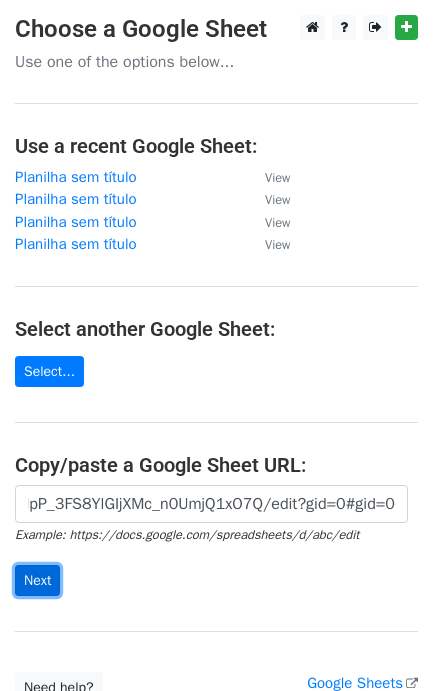 click on "Next" at bounding box center [37, 580] 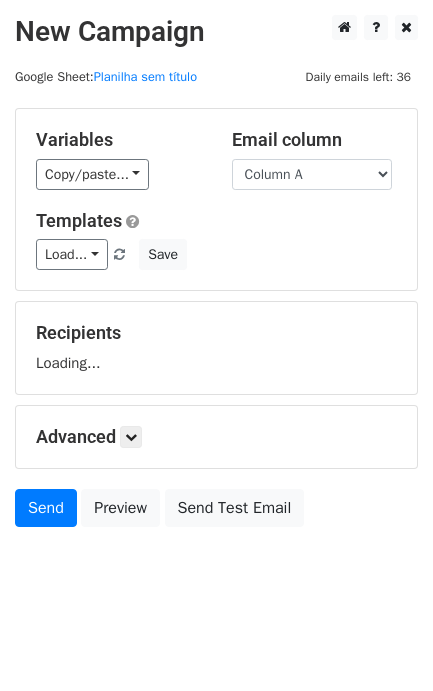 scroll, scrollTop: 0, scrollLeft: 0, axis: both 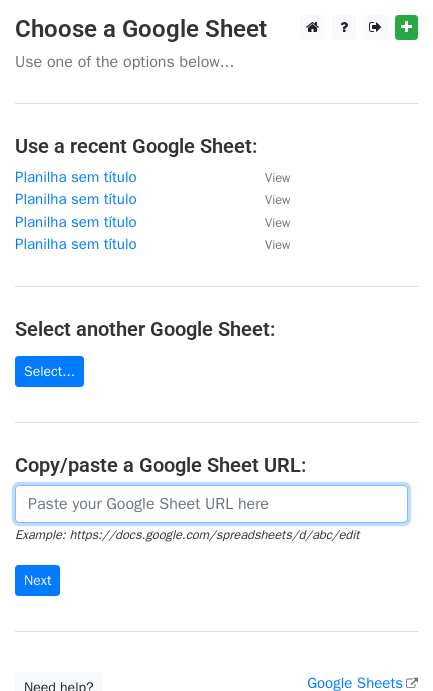 click at bounding box center [211, 504] 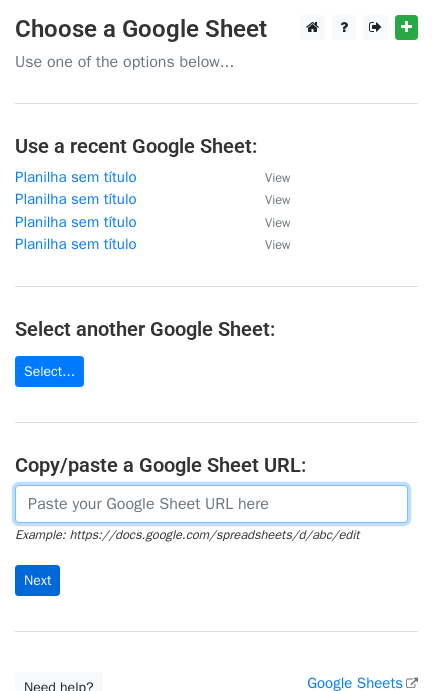 paste on "https://docs.google.com/spreadsheets/d/1D4WhqAxRWD7NbmVNpP_3FS8YlGIjXMc_n0UmjQ1xO7Q/edit?gid=0#gid=0" 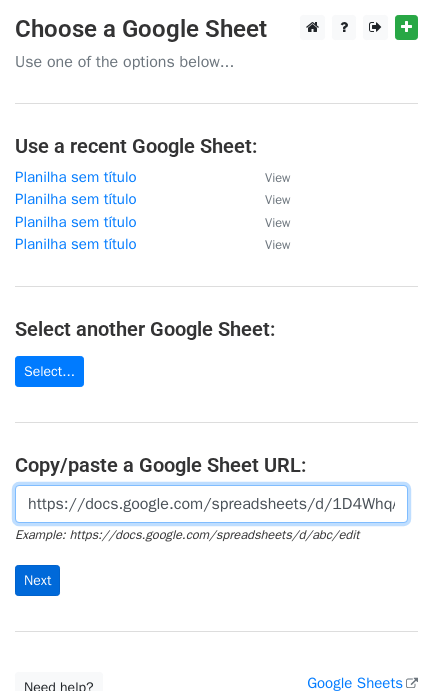 scroll, scrollTop: 0, scrollLeft: 476, axis: horizontal 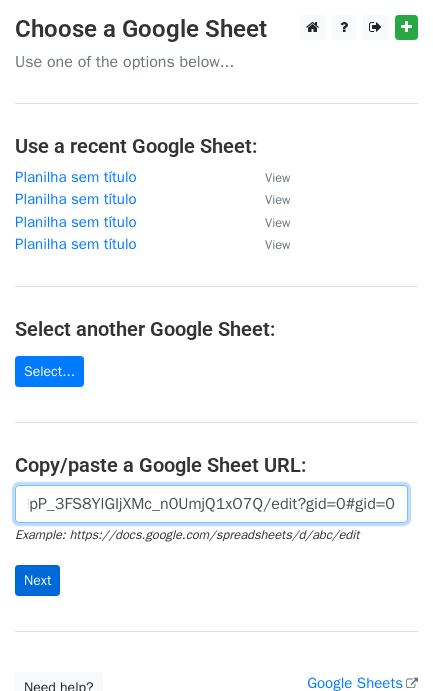 type on "https://docs.google.com/spreadsheets/d/1D4WhqAxRWD7NbmVNpP_3FS8YlGIjXMc_n0UmjQ1xO7Q/edit?gid=0#gid=0" 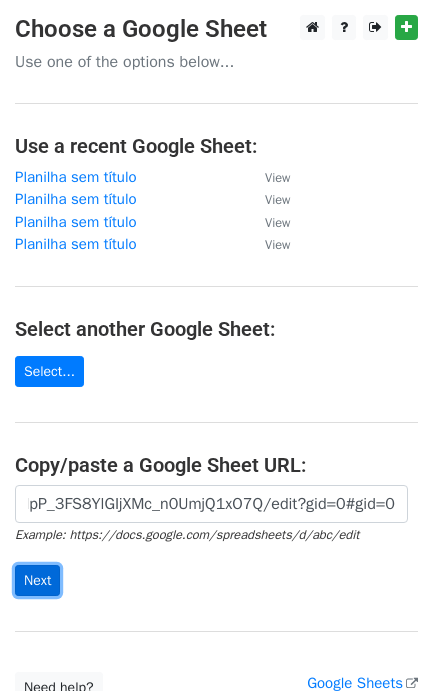 click on "Next" at bounding box center (37, 580) 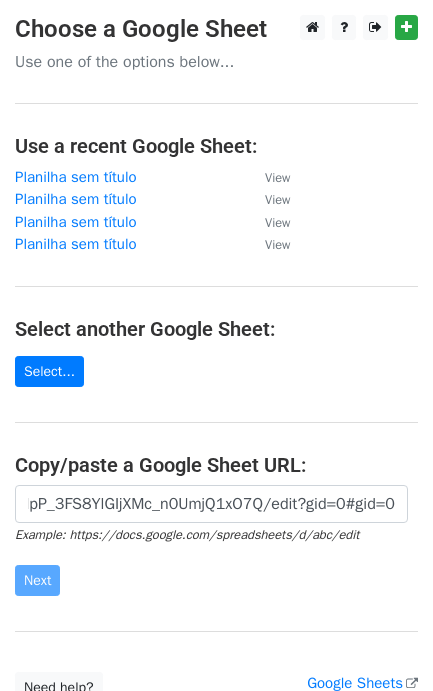 scroll, scrollTop: 0, scrollLeft: 0, axis: both 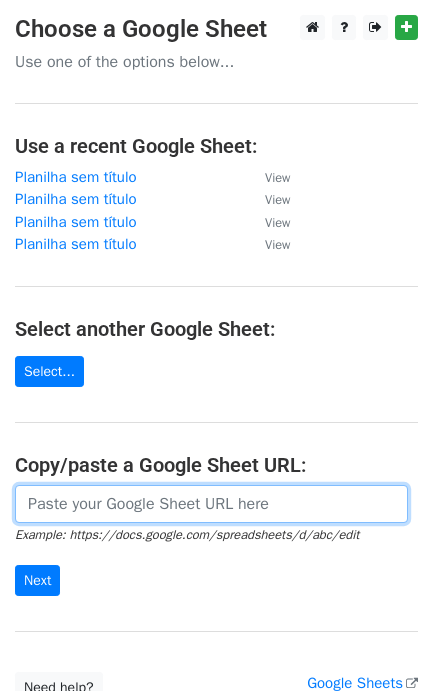 click at bounding box center [211, 504] 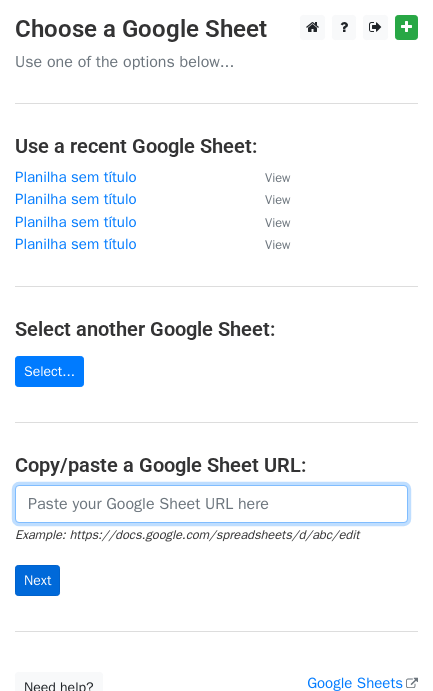 paste on "https://docs.google.com/spreadsheets/d/1D4WhqAxRWD7NbmVNpP_3FS8YlGIjXMc_n0UmjQ1xO7Q/edit?gid=0#gid=0" 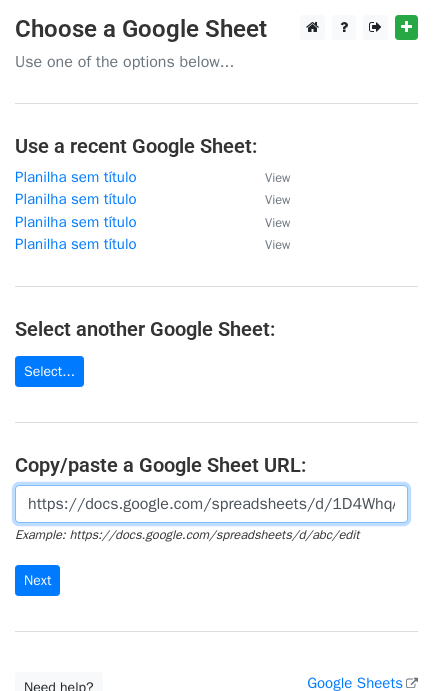 scroll, scrollTop: 0, scrollLeft: 476, axis: horizontal 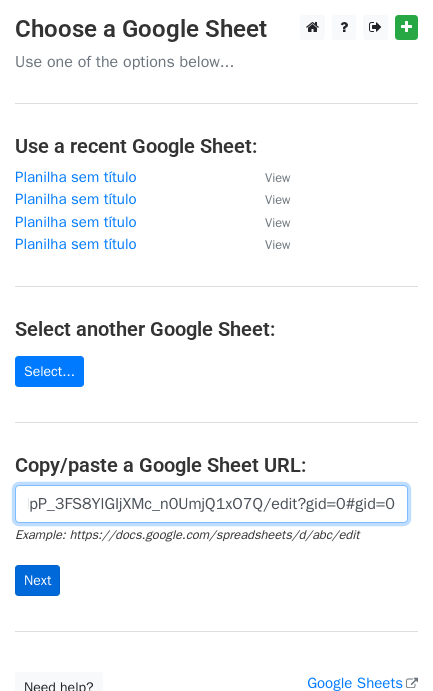 type on "https://docs.google.com/spreadsheets/d/1D4WhqAxRWD7NbmVNpP_3FS8YlGIjXMc_n0UmjQ1xO7Q/edit?gid=0#gid=0" 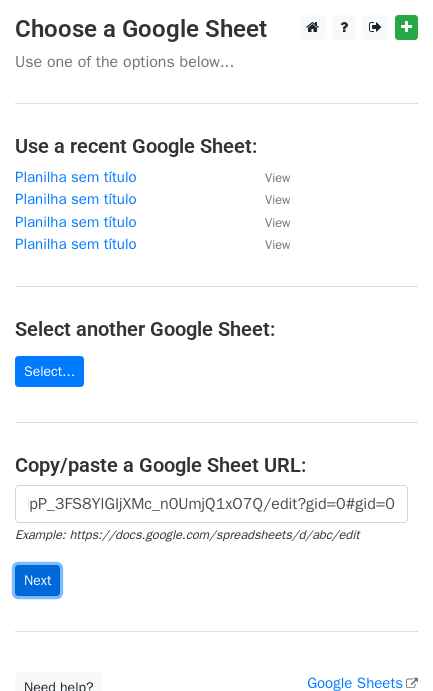 click on "Next" at bounding box center (37, 580) 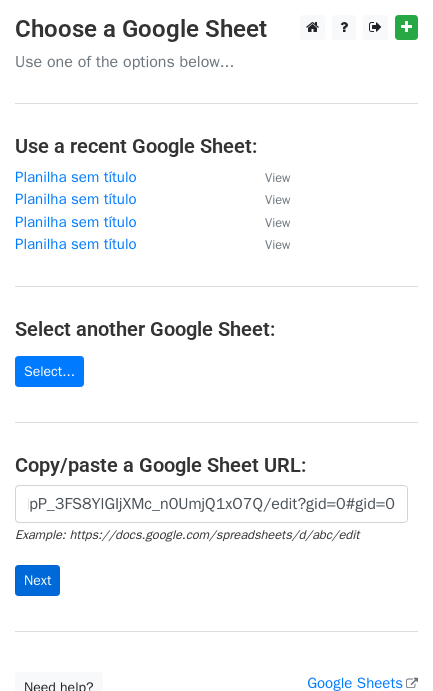 scroll, scrollTop: 0, scrollLeft: 0, axis: both 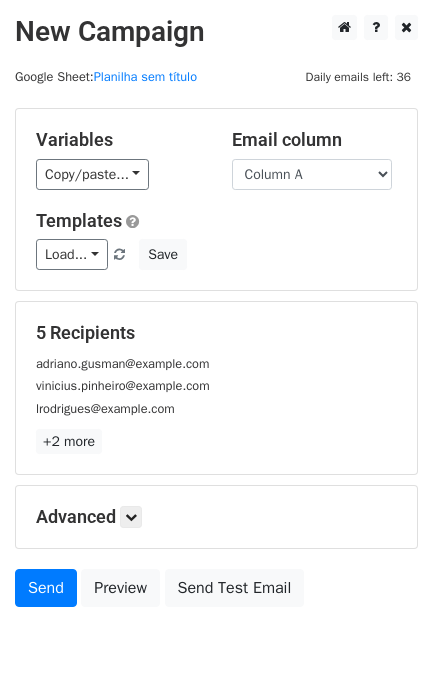 click on "Advanced" at bounding box center (216, 517) 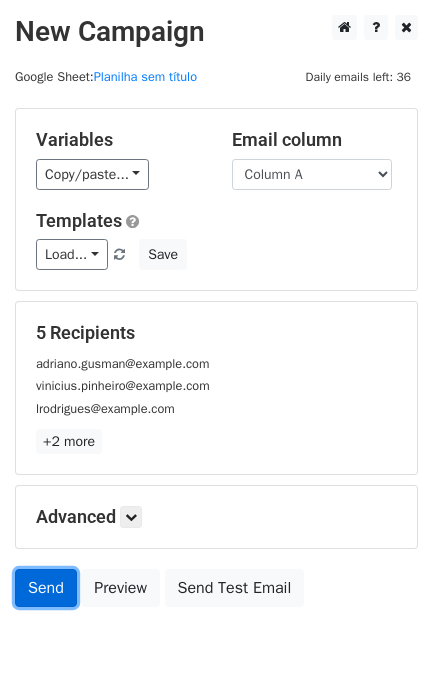 click on "Send" at bounding box center [46, 588] 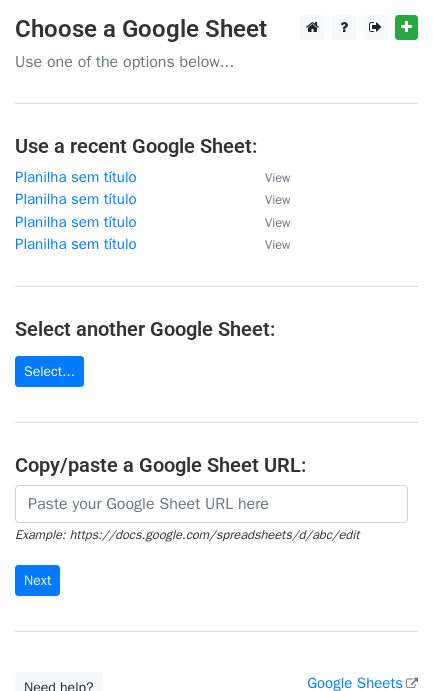 click at bounding box center [211, 504] 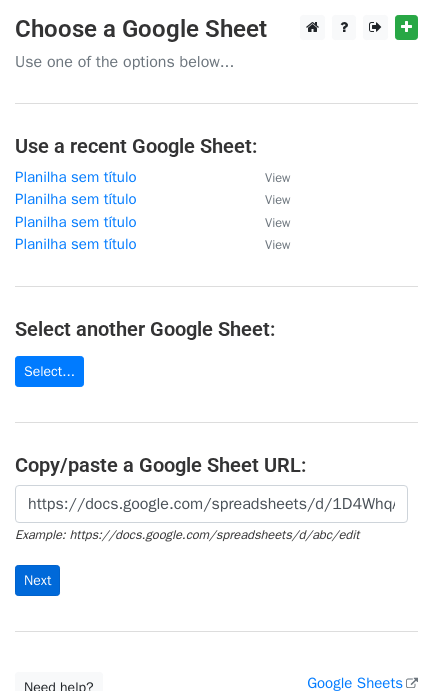 scroll, scrollTop: 0, scrollLeft: 476, axis: horizontal 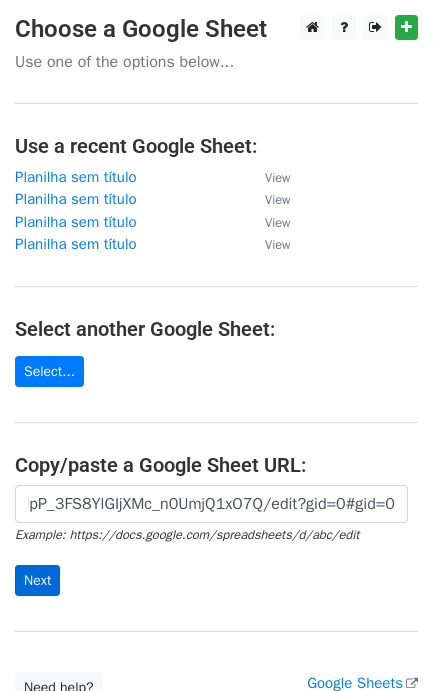 type on "https://docs.google.com/spreadsheets/d/1D4WhqAxRWD7NbmVNpP_3FS8YlGIjXMc_n0UmjQ1xO7Q/edit?gid=0#gid=0" 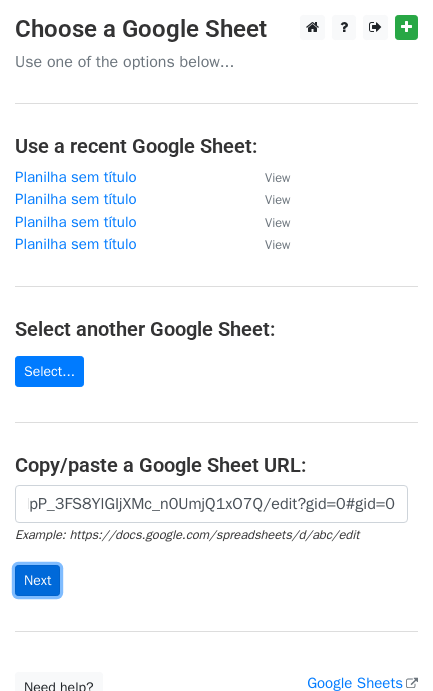 scroll, scrollTop: 0, scrollLeft: 0, axis: both 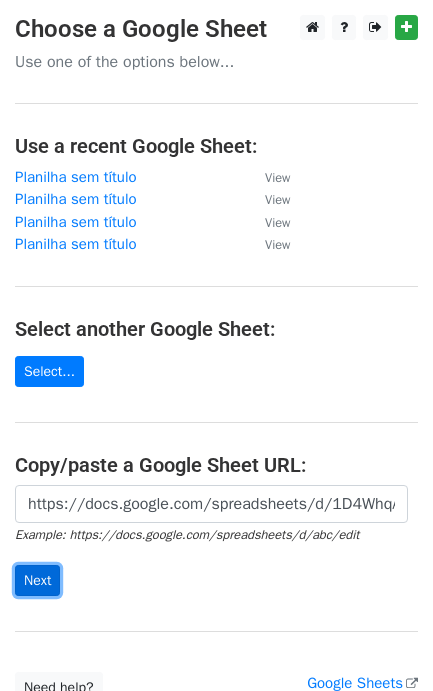 click on "Next" at bounding box center (37, 580) 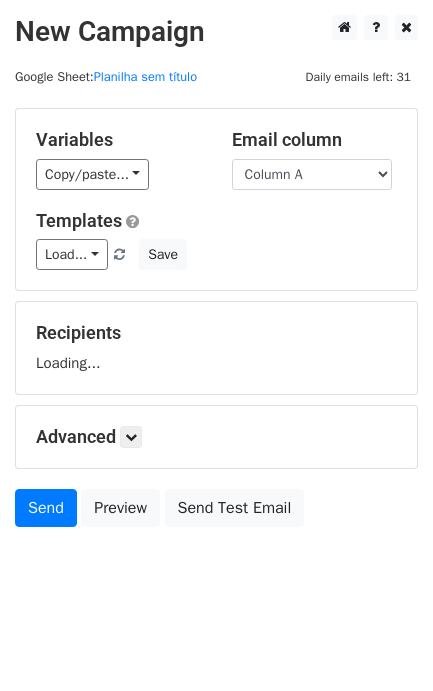 scroll, scrollTop: 0, scrollLeft: 0, axis: both 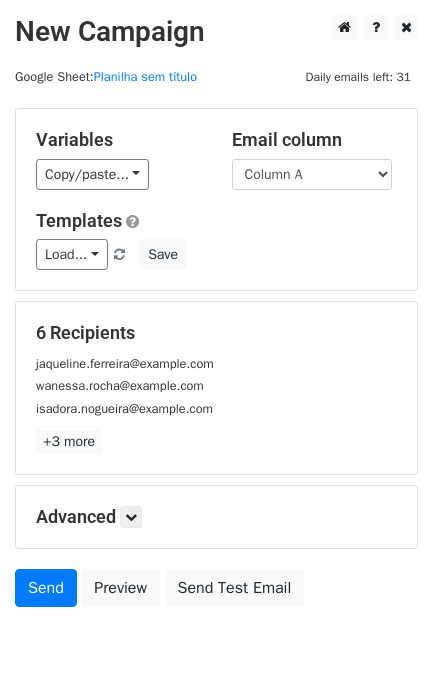 click on "Advanced
Tracking
Track Opens
UTM Codes
Track Clicks
Filters
Only include spreadsheet rows that match the following filters:
Schedule
Send now
Unsubscribe
Add unsubscribe link
Copy unsubscribe link" at bounding box center (216, 517) 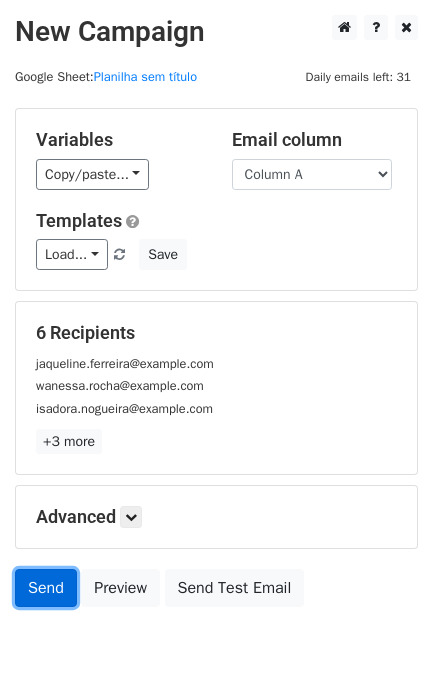 click on "Send" at bounding box center [46, 588] 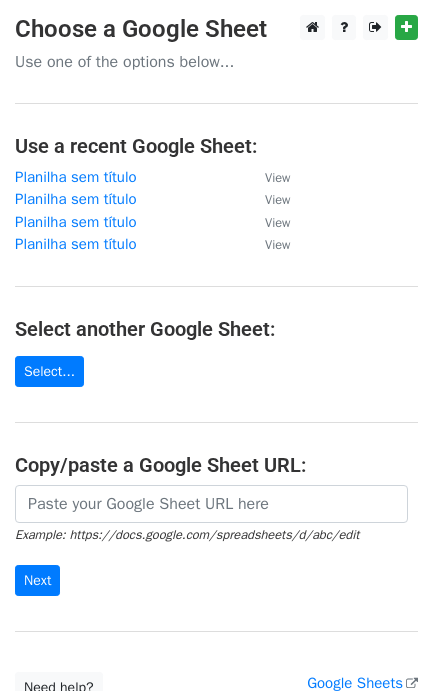 scroll, scrollTop: 0, scrollLeft: 0, axis: both 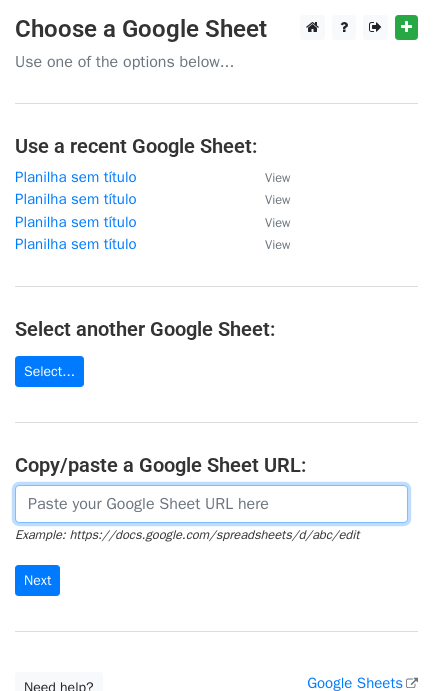 click at bounding box center (211, 504) 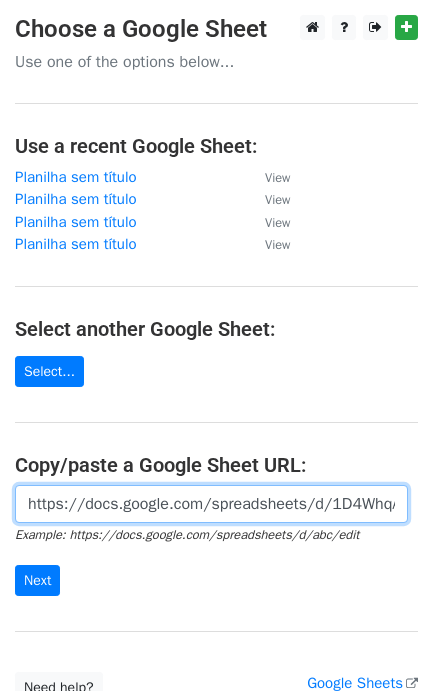 scroll, scrollTop: 0, scrollLeft: 476, axis: horizontal 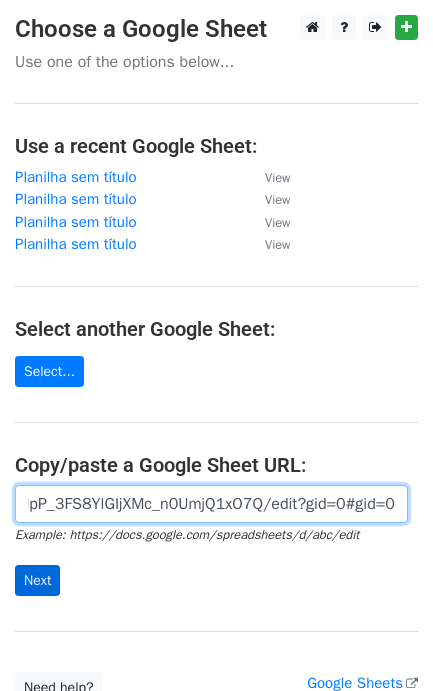 type on "https://docs.google.com/spreadsheets/d/1D4WhqAxRWD7NbmVNpP_3FS8YlGIjXMc_n0UmjQ1xO7Q/edit?gid=0#gid=0" 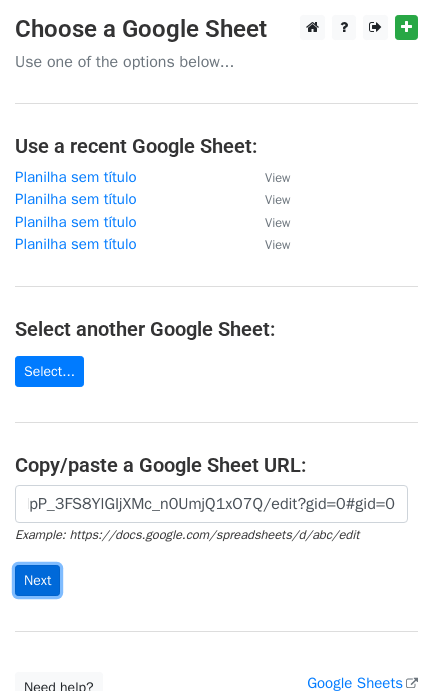 click on "Next" at bounding box center (37, 580) 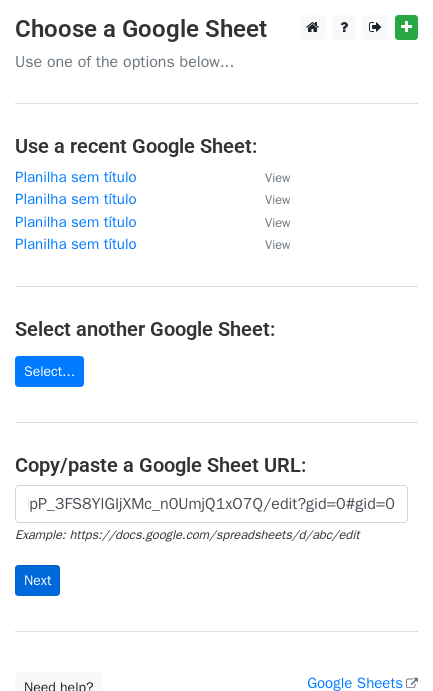 scroll, scrollTop: 0, scrollLeft: 0, axis: both 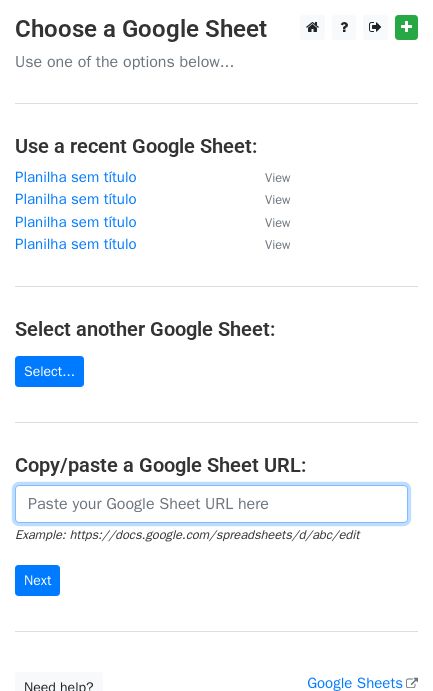 click at bounding box center [211, 504] 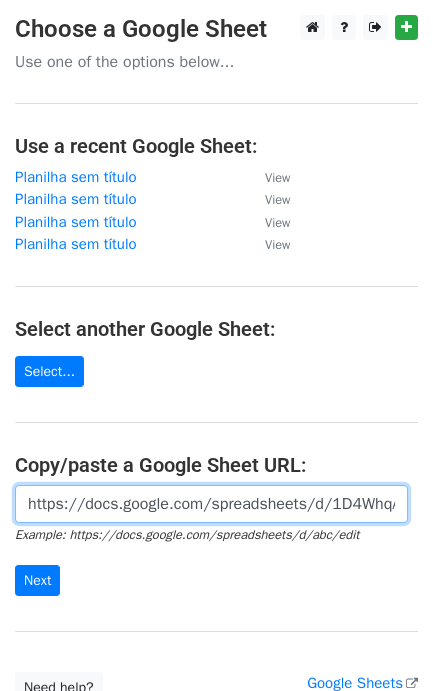 scroll, scrollTop: 0, scrollLeft: 476, axis: horizontal 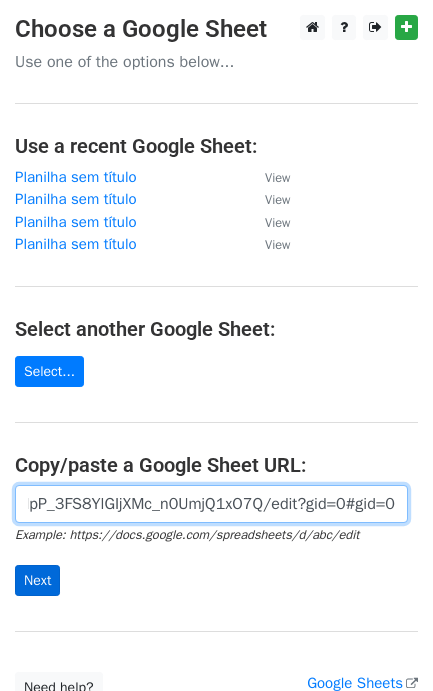 type on "https://docs.google.com/spreadsheets/d/1D4WhqAxRWD7NbmVNpP_3FS8YlGIjXMc_n0UmjQ1xO7Q/edit?gid=0#gid=0" 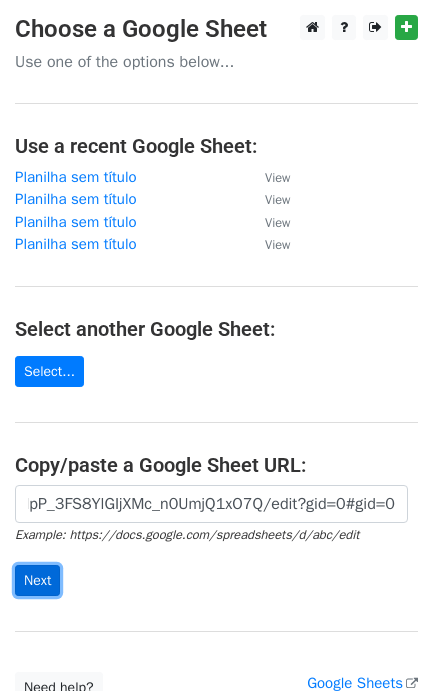 scroll, scrollTop: 0, scrollLeft: 0, axis: both 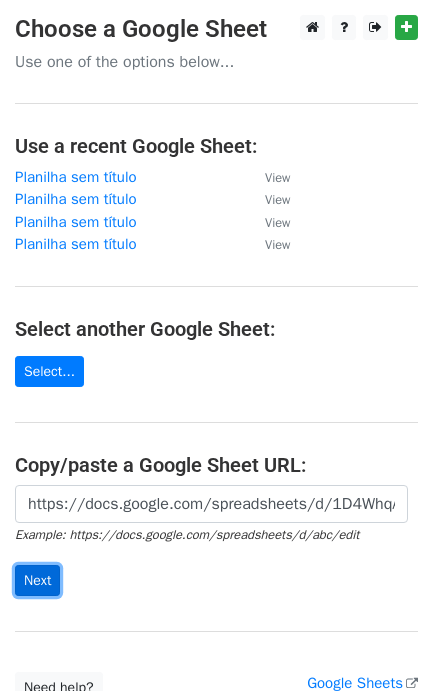 click on "Next" at bounding box center (37, 580) 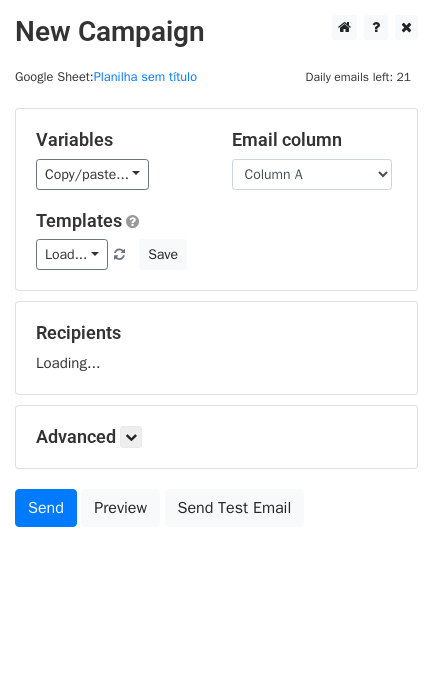 scroll, scrollTop: 0, scrollLeft: 0, axis: both 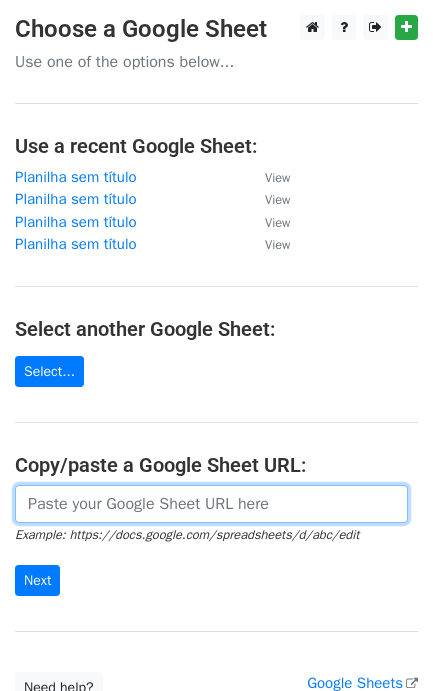click at bounding box center (211, 504) 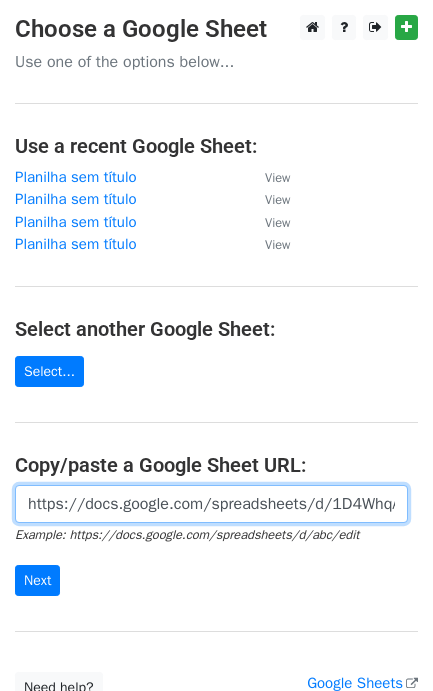 scroll, scrollTop: 0, scrollLeft: 476, axis: horizontal 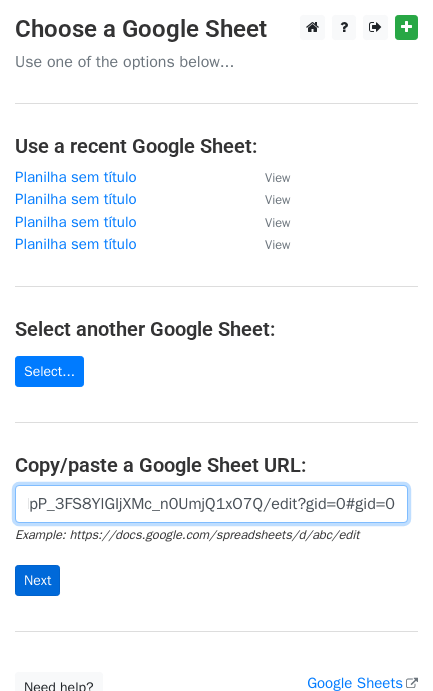 type on "https://docs.google.com/spreadsheets/d/1D4WhqAxRWD7NbmVNpP_3FS8YlGIjXMc_n0UmjQ1xO7Q/edit?gid=0#gid=0" 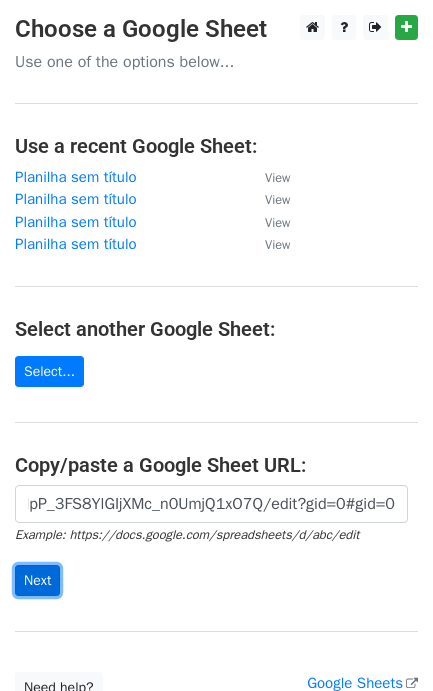 scroll, scrollTop: 0, scrollLeft: 0, axis: both 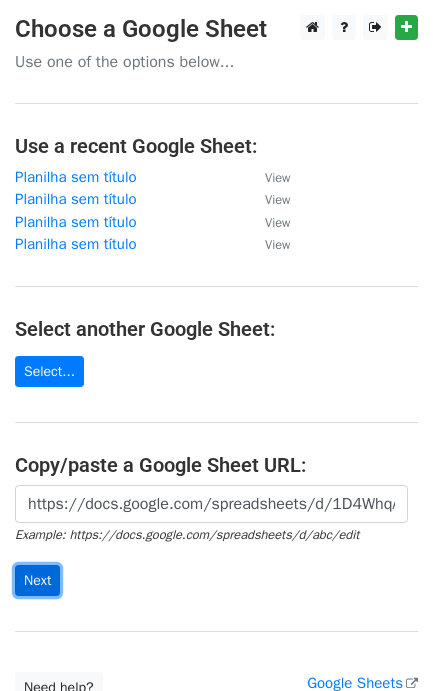 click on "Next" at bounding box center (37, 580) 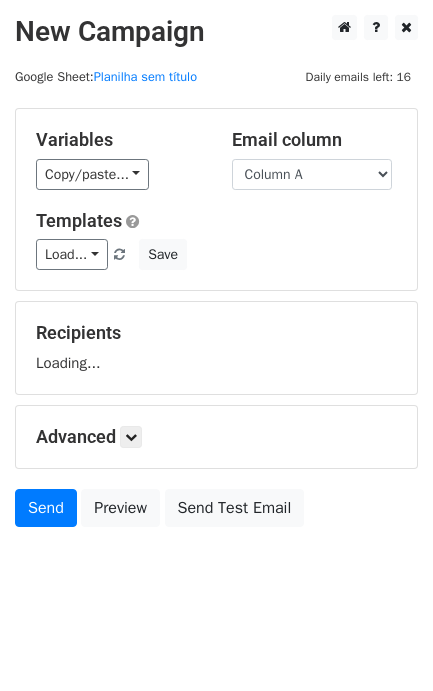 scroll, scrollTop: 0, scrollLeft: 0, axis: both 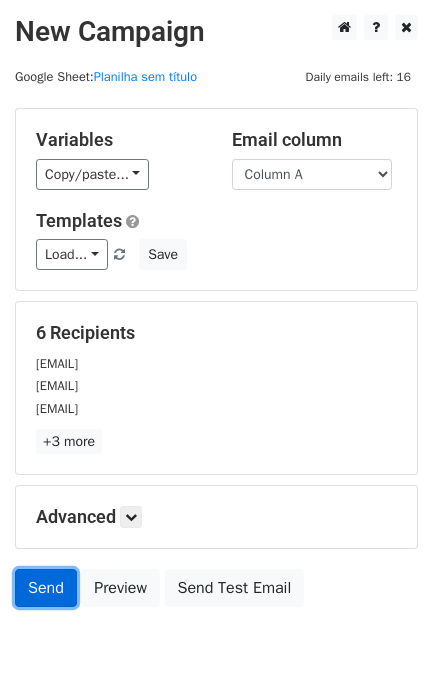 click on "Send" at bounding box center [46, 588] 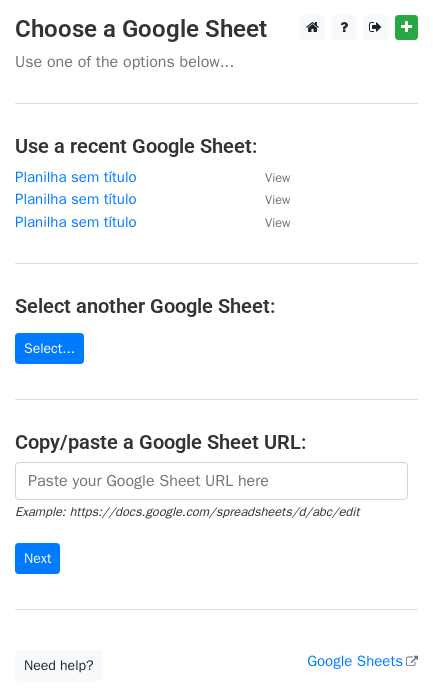 scroll, scrollTop: 0, scrollLeft: 0, axis: both 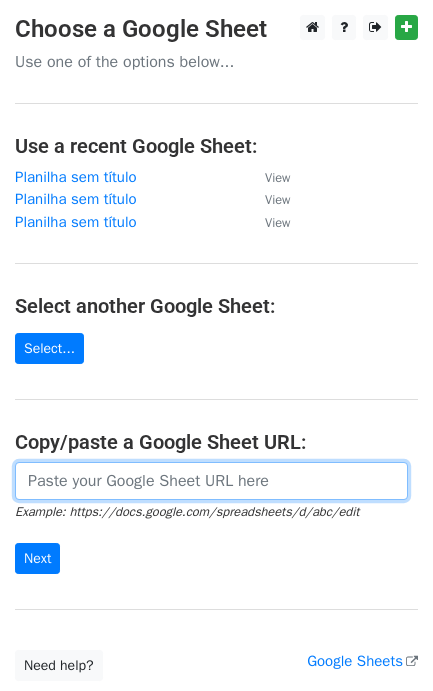 click at bounding box center [211, 481] 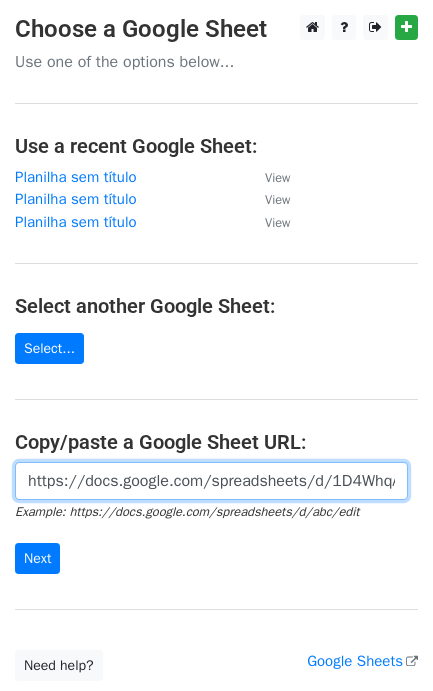 scroll, scrollTop: 0, scrollLeft: 476, axis: horizontal 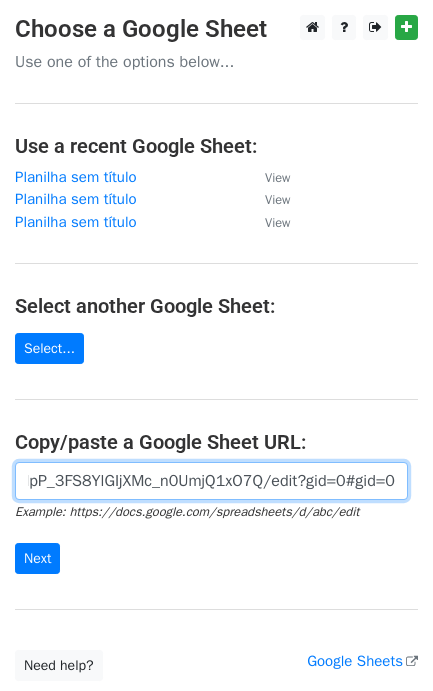 type on "https://docs.google.com/spreadsheets/d/1D4WhqAxRWD7NbmVNpP_3FS8YlGIjXMc_n0UmjQ1xO7Q/edit?gid=0#gid=0" 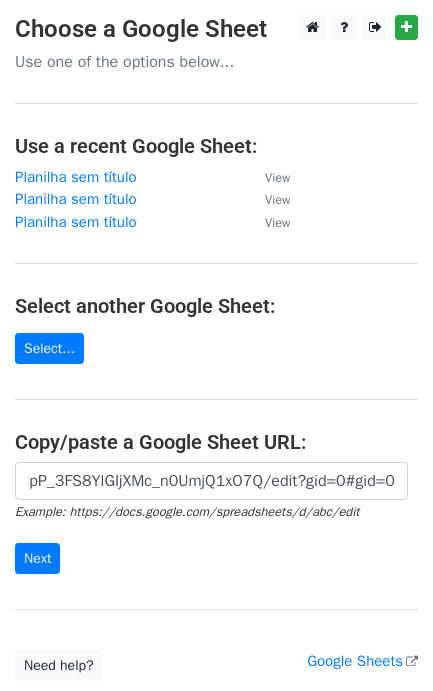 scroll, scrollTop: 0, scrollLeft: 0, axis: both 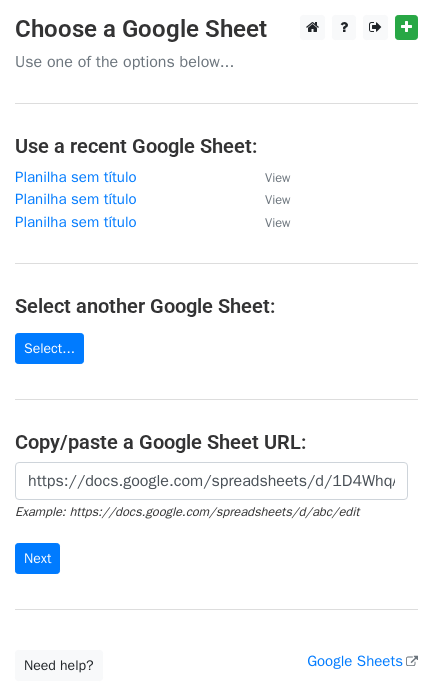 click on "https://docs.google.com/spreadsheets/d/1D4WhqAxRWD7NbmVNpP_3FS8YlGIjXMc_n0UmjQ1xO7Q/edit?gid=0#gid=0
Example:
https://docs.google.com/spreadsheets/d/abc/edit
Next" at bounding box center (216, 518) 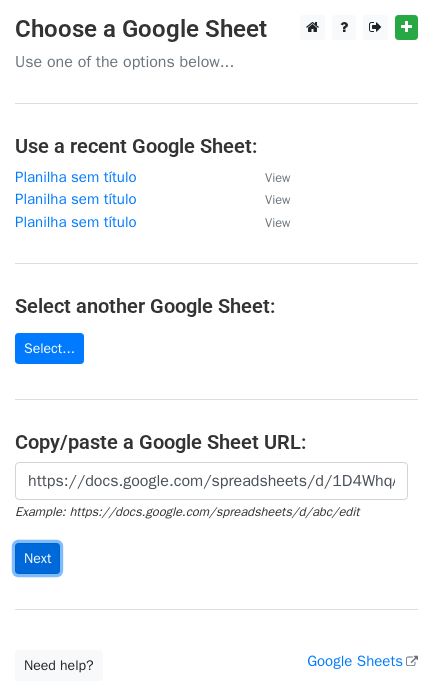 click on "Next" at bounding box center [37, 558] 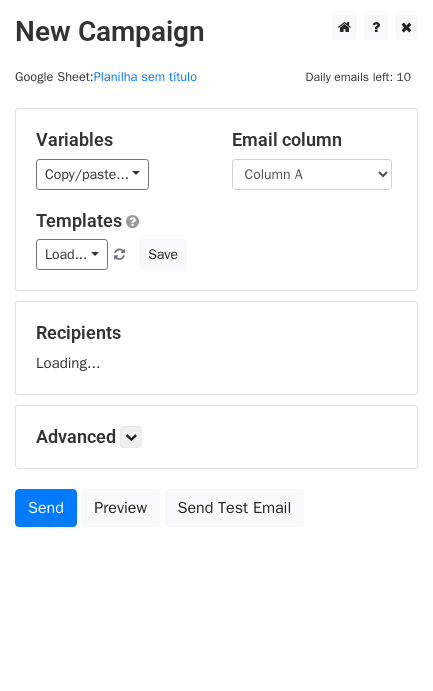 scroll, scrollTop: 0, scrollLeft: 0, axis: both 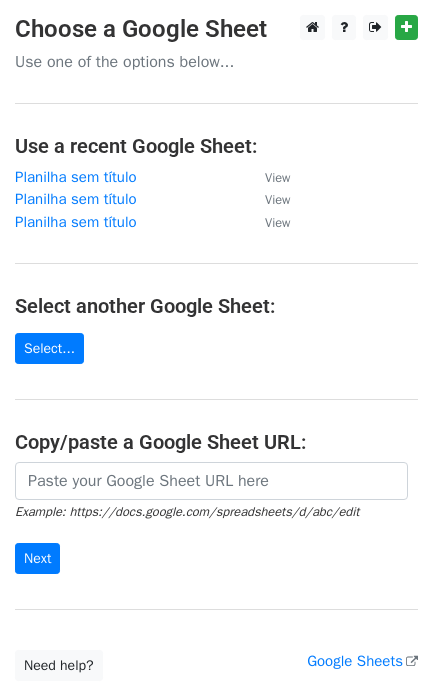 click at bounding box center [211, 481] 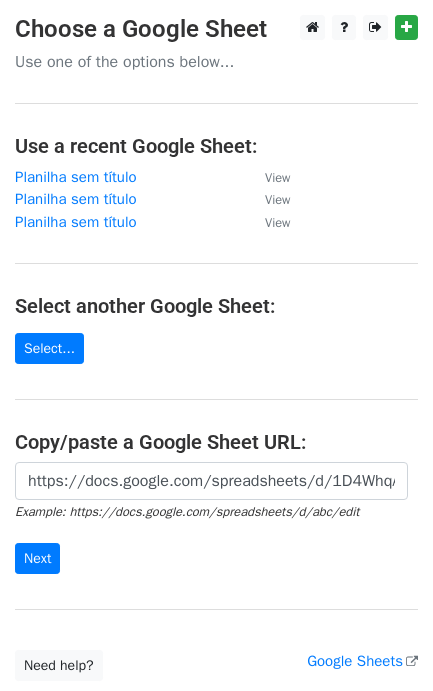 scroll, scrollTop: 0, scrollLeft: 476, axis: horizontal 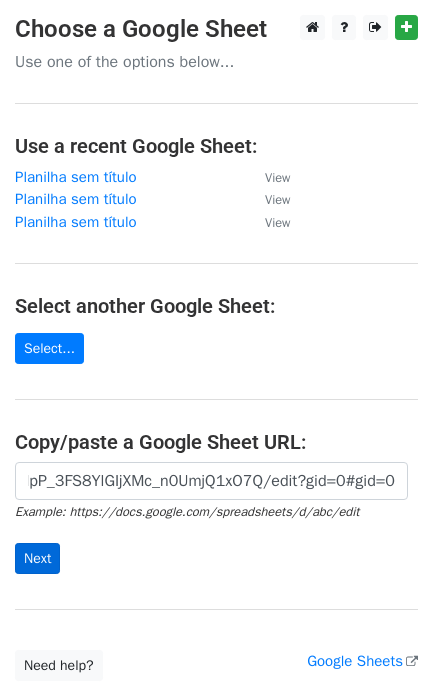 type on "https://docs.google.com/spreadsheets/d/1D4WhqAxRWD7NbmVNpP_3FS8YlGIjXMc_n0UmjQ1xO7Q/edit?gid=0#gid=0" 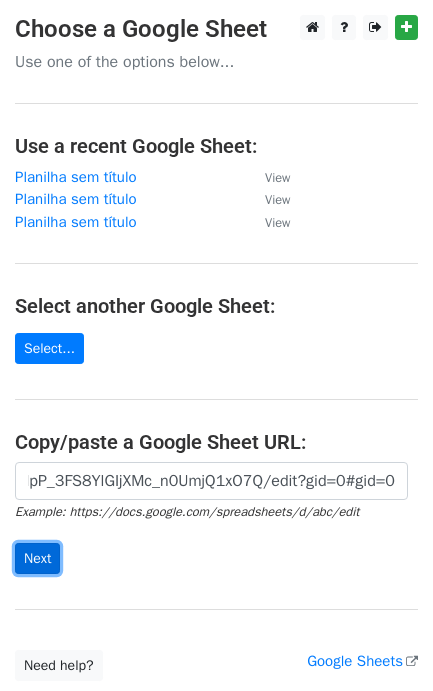 click on "Next" at bounding box center [37, 558] 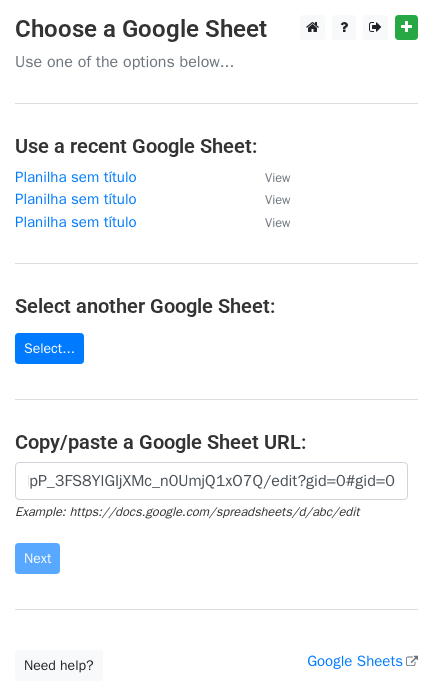 scroll, scrollTop: 0, scrollLeft: 0, axis: both 